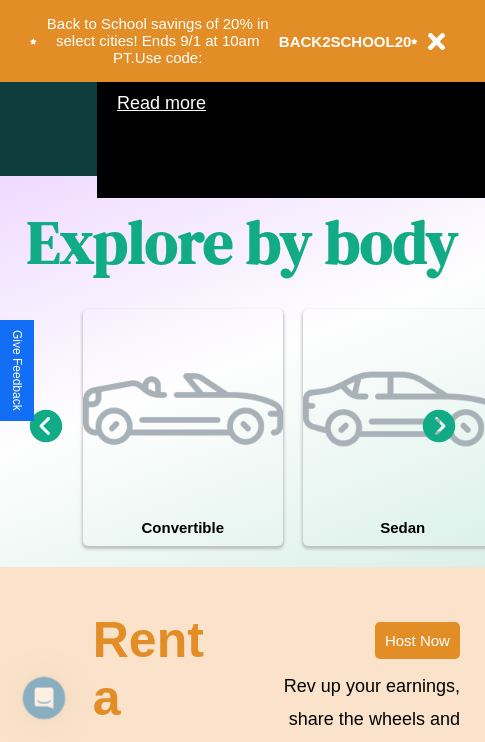 scroll, scrollTop: 1285, scrollLeft: 0, axis: vertical 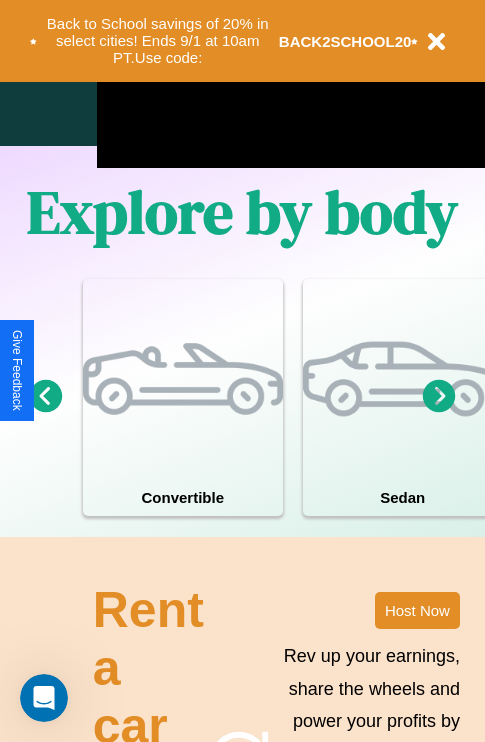 click 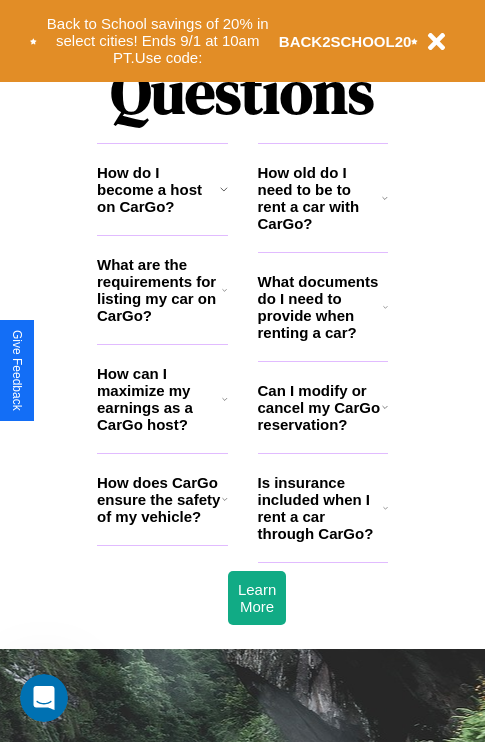 scroll, scrollTop: 2423, scrollLeft: 0, axis: vertical 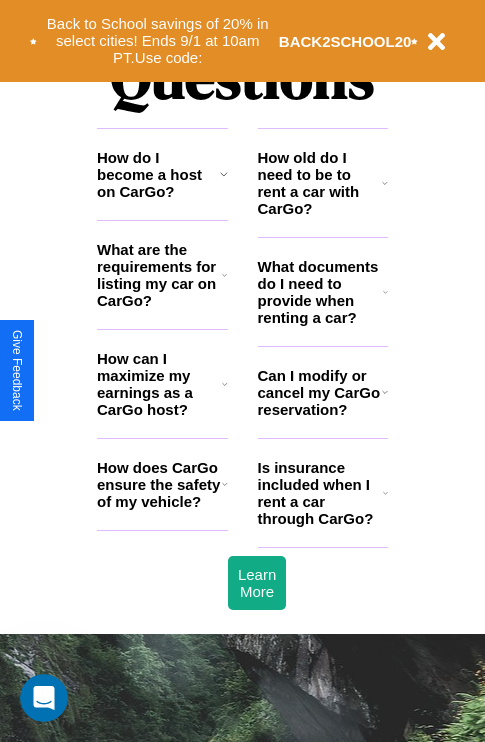 click on "What documents do I need to provide when renting a car?" at bounding box center [321, 292] 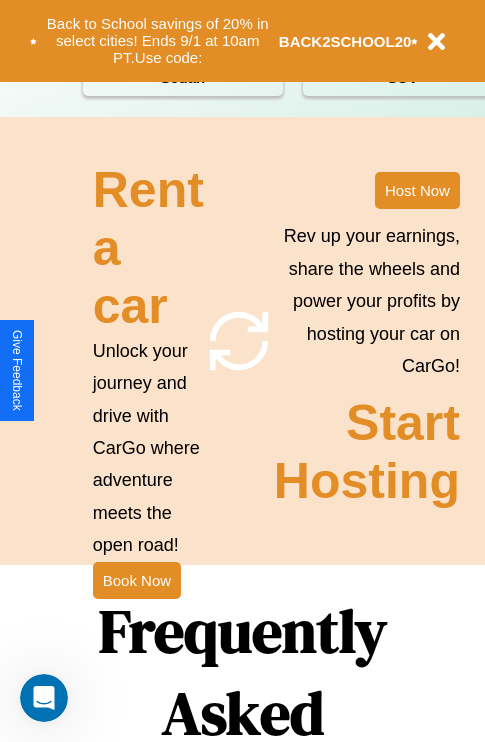 scroll, scrollTop: 1558, scrollLeft: 0, axis: vertical 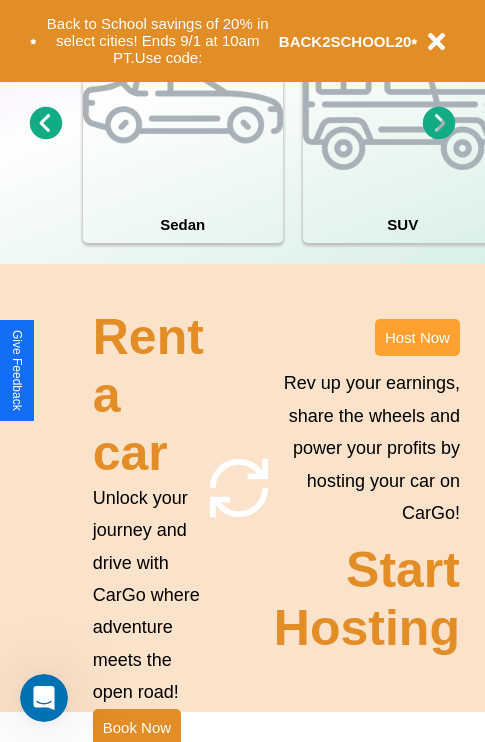 click on "Host Now" at bounding box center [417, 337] 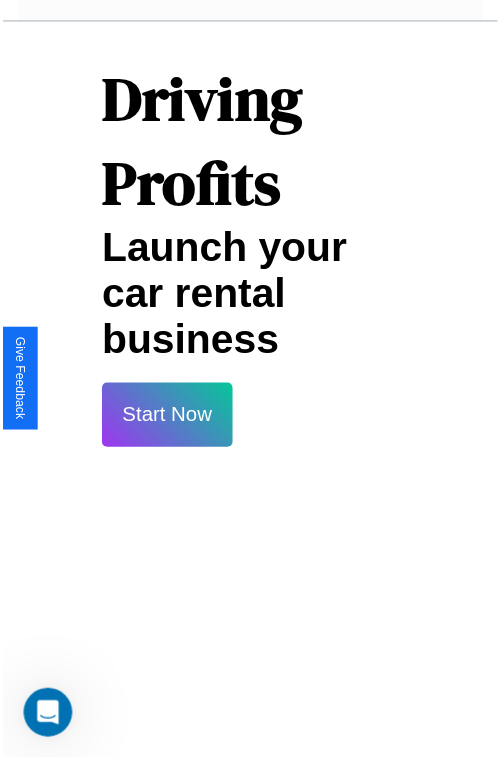 scroll, scrollTop: 35, scrollLeft: 0, axis: vertical 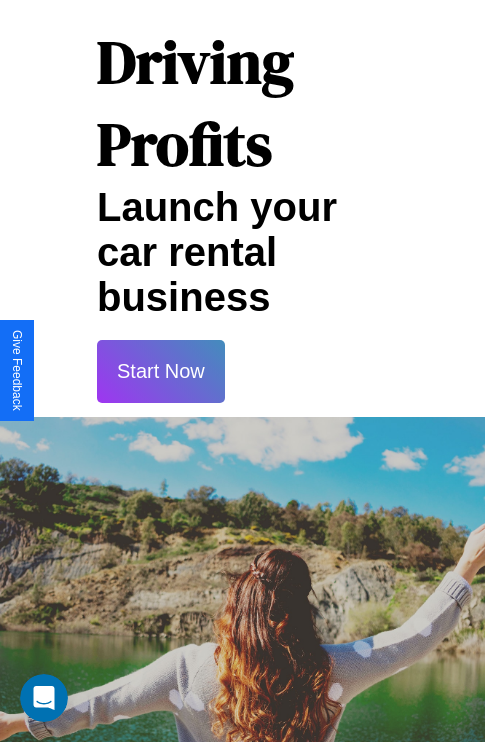 click on "Start Now" at bounding box center [161, 371] 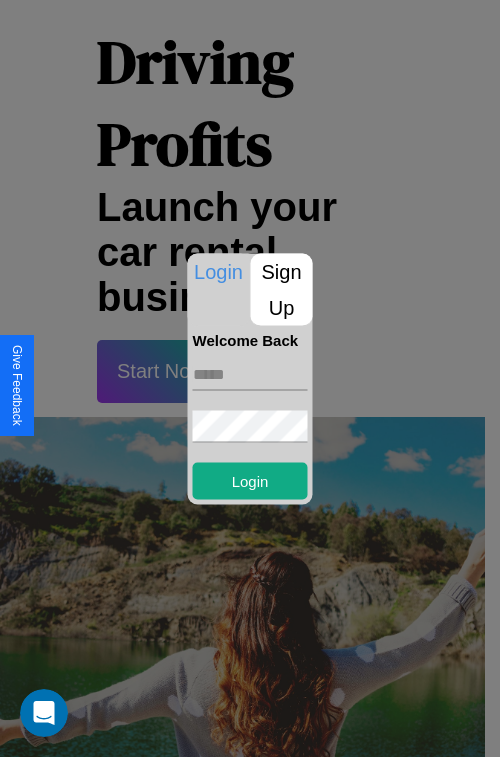click at bounding box center [250, 374] 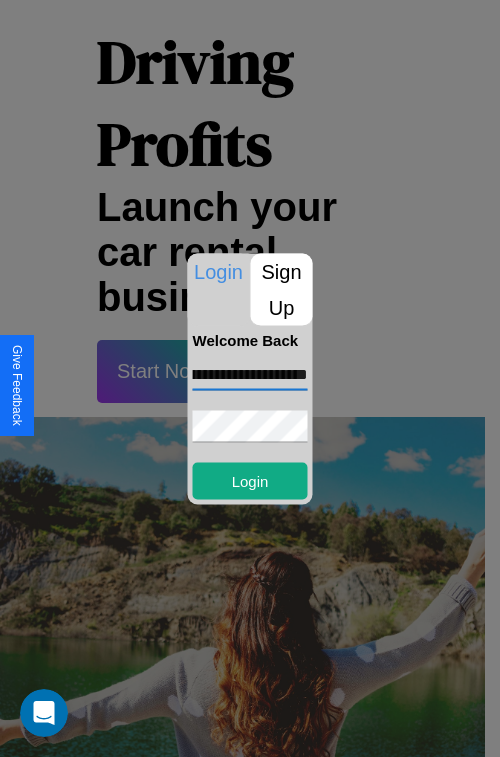 scroll, scrollTop: 0, scrollLeft: 66, axis: horizontal 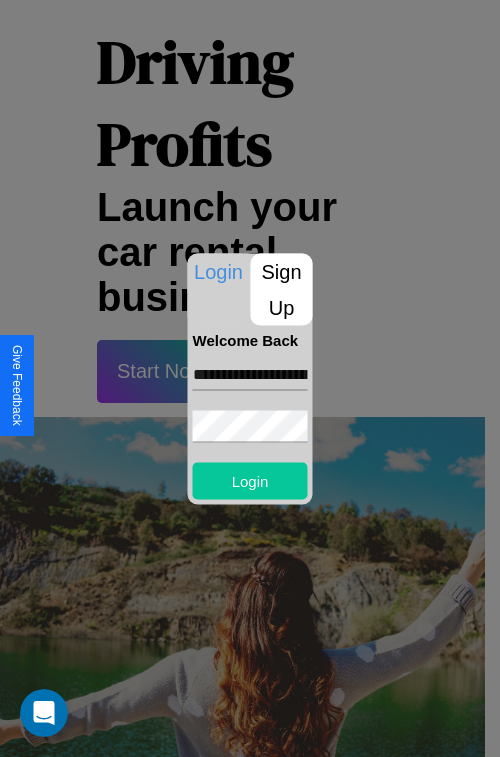 click on "Login" at bounding box center (250, 480) 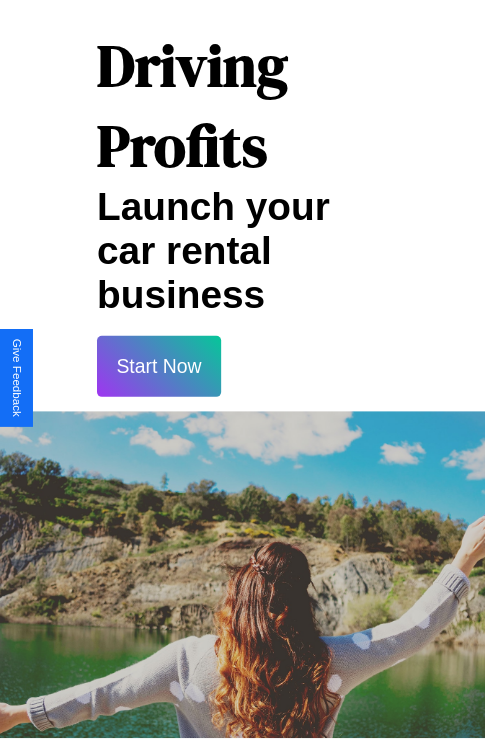 scroll, scrollTop: 37, scrollLeft: 0, axis: vertical 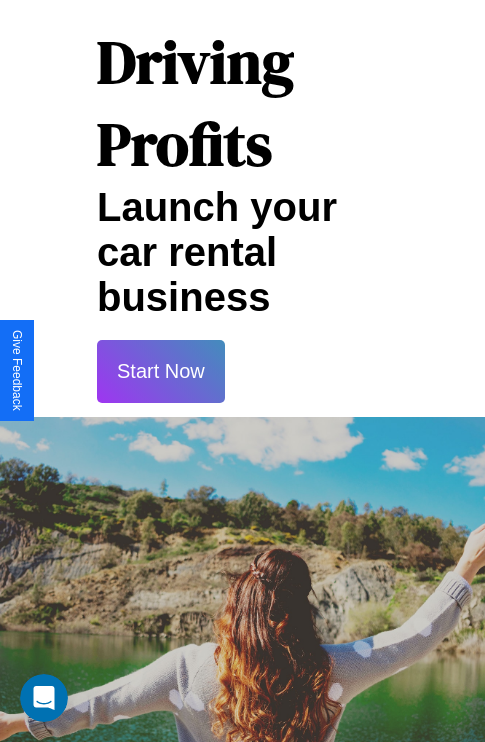 click on "Start Now" at bounding box center [161, 371] 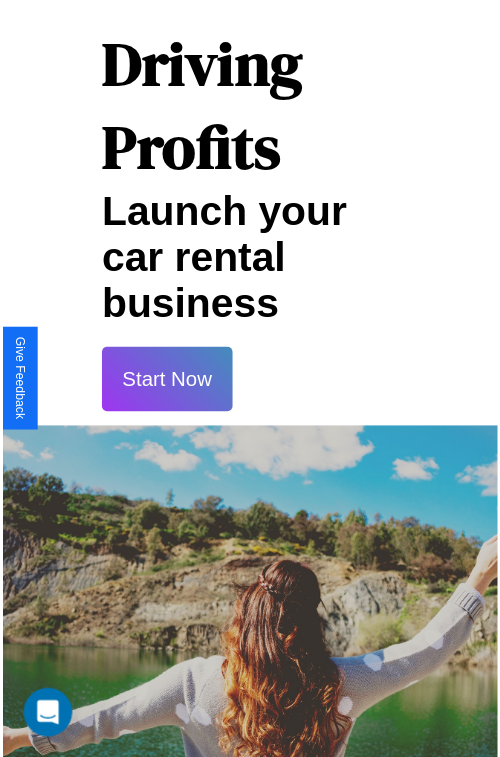 scroll, scrollTop: 0, scrollLeft: 0, axis: both 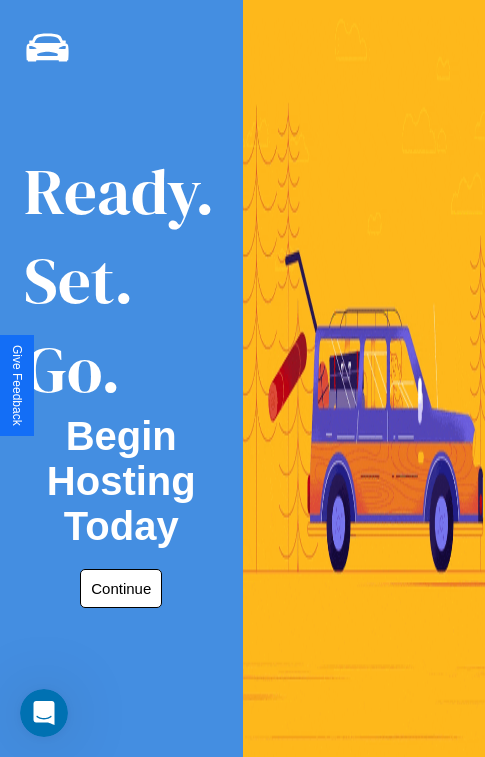 click on "Continue" at bounding box center (121, 588) 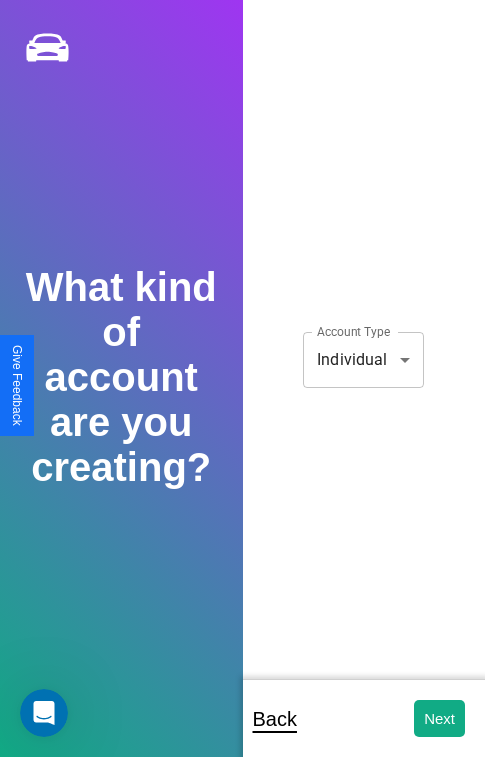 click on "**********" at bounding box center [242, 392] 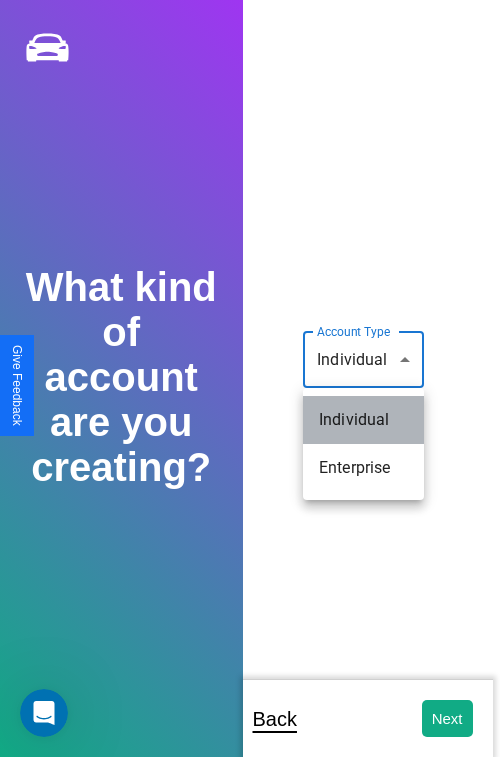 click on "Individual" at bounding box center (363, 420) 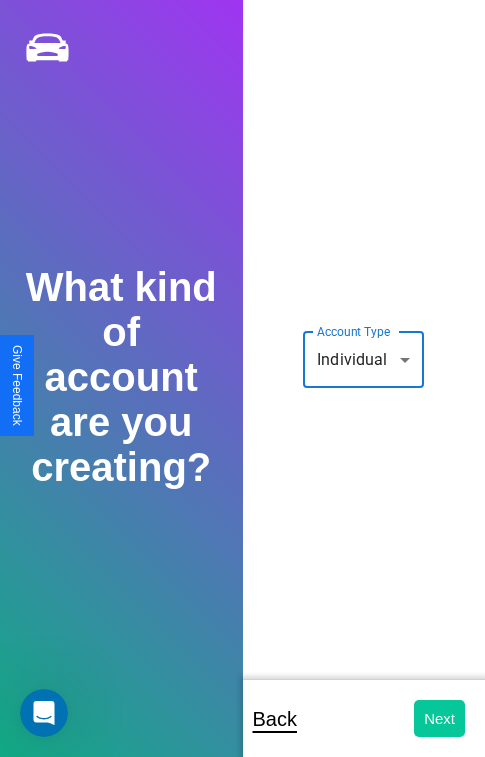 click on "Next" at bounding box center [439, 718] 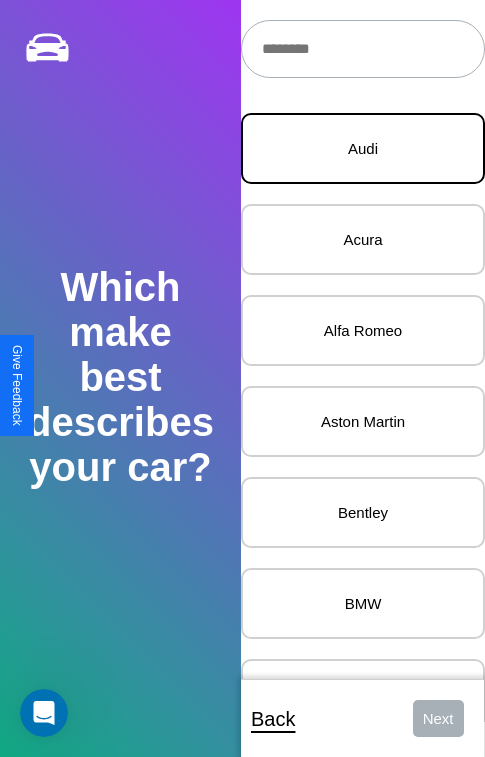 click on "Audi" at bounding box center [363, 148] 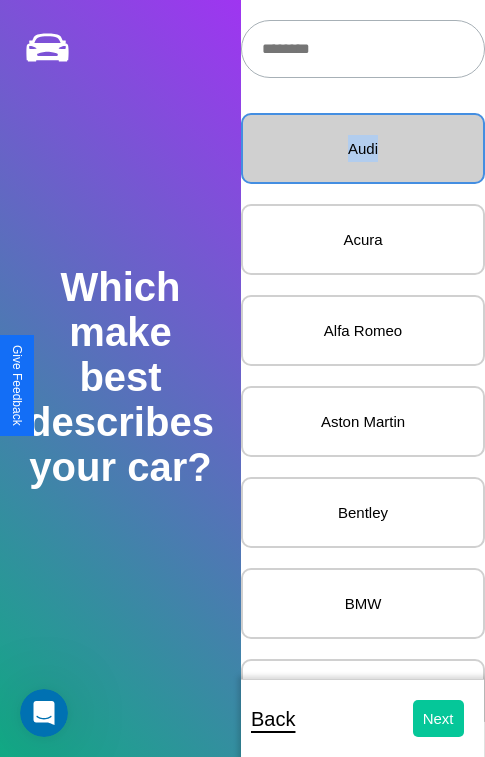 click on "Next" at bounding box center (438, 718) 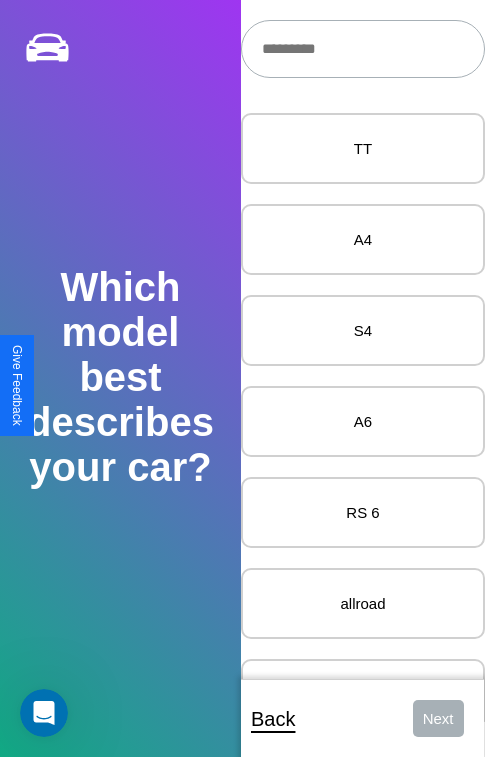 click at bounding box center (363, 49) 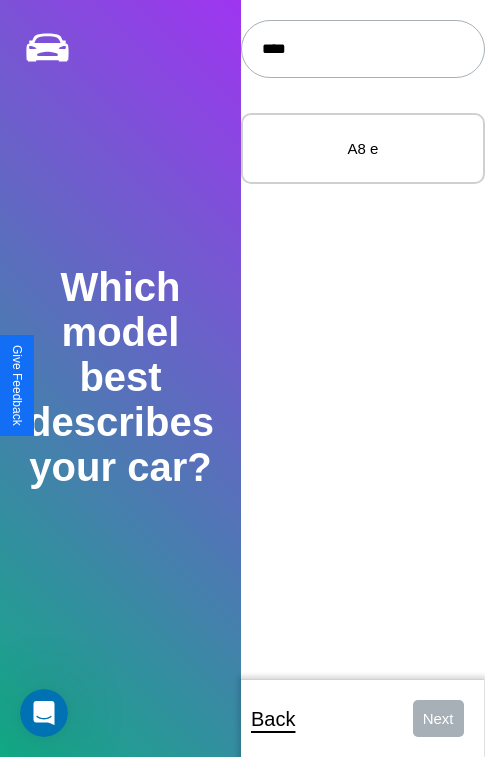 type on "****" 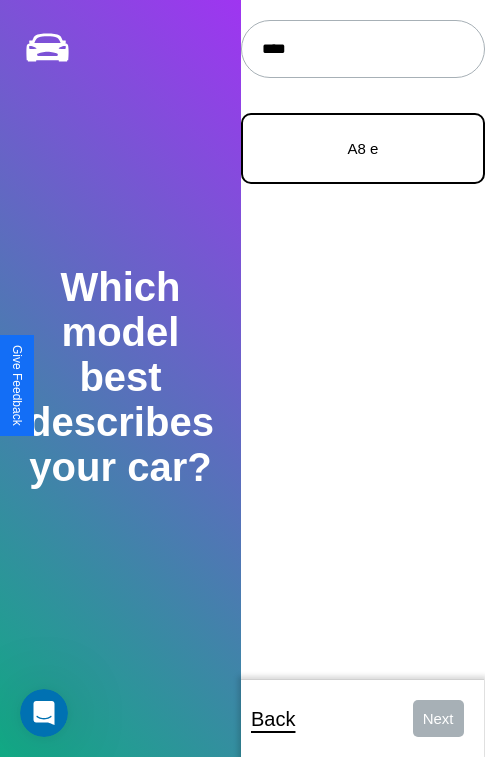 click on "A8 e" at bounding box center (363, 148) 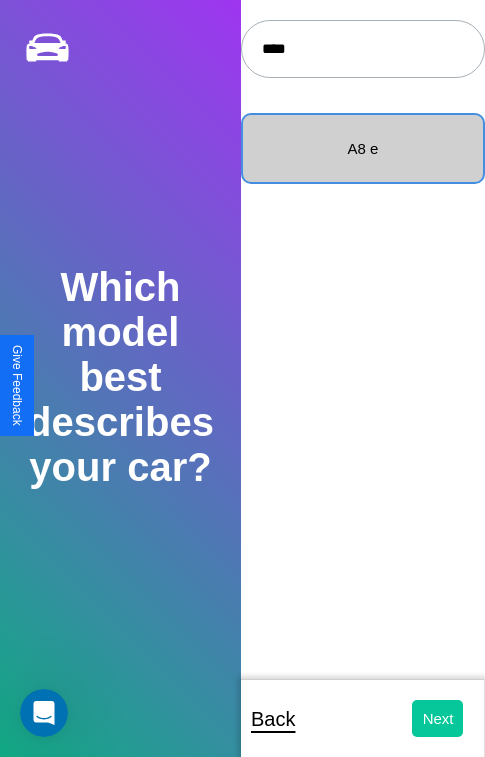 click on "Next" at bounding box center [438, 718] 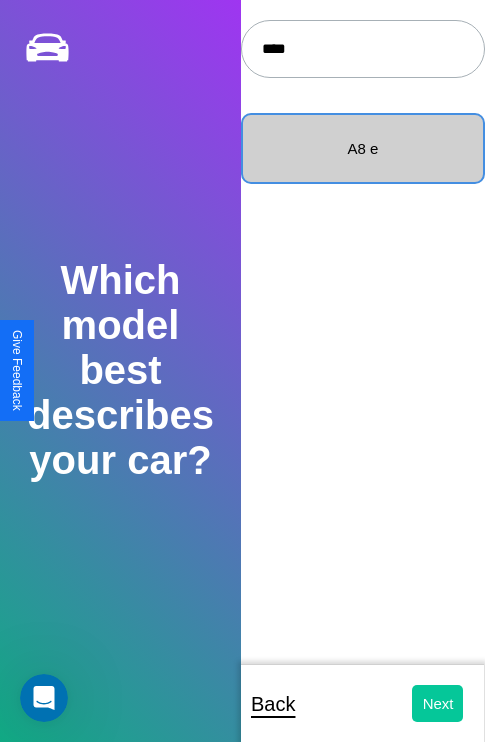 select on "*****" 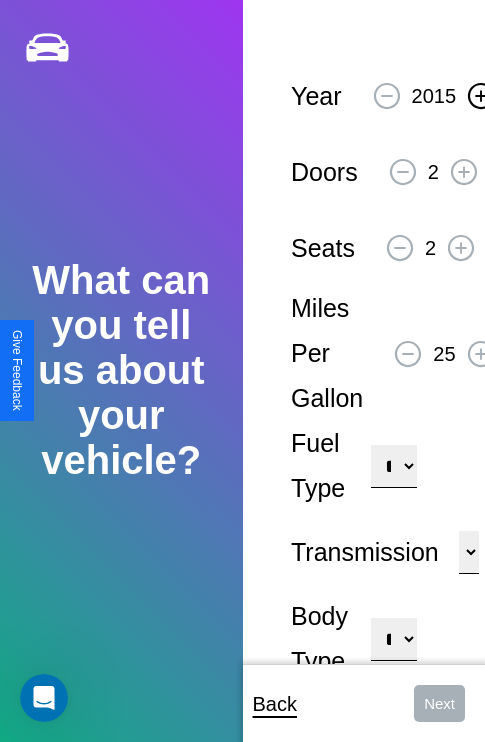 click 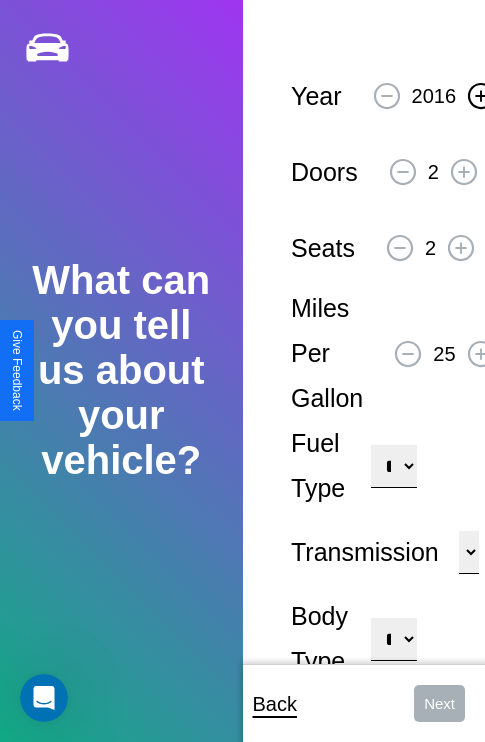 click 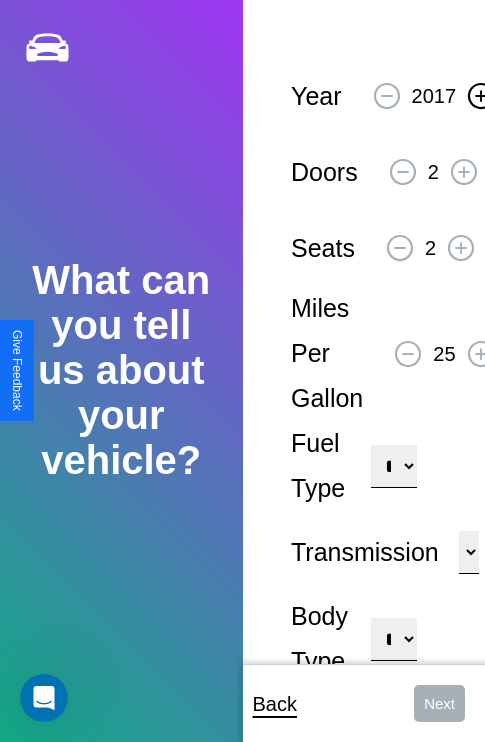 click 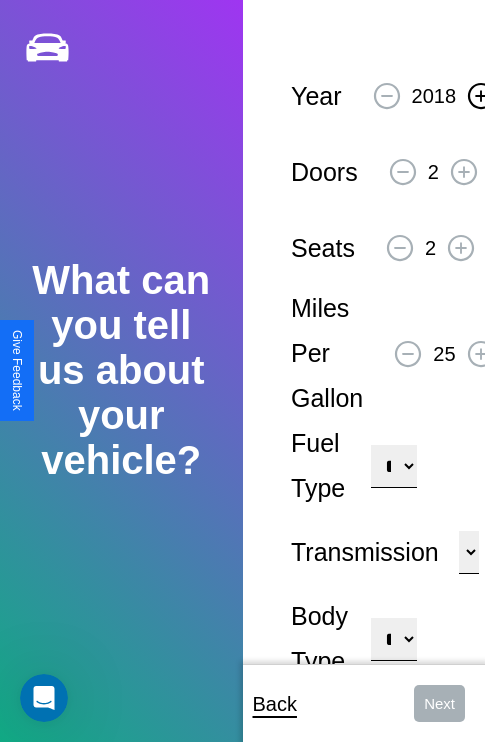 click 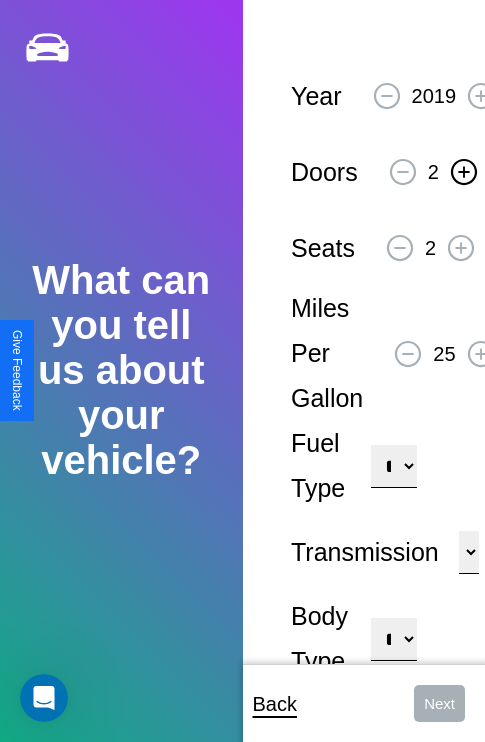click 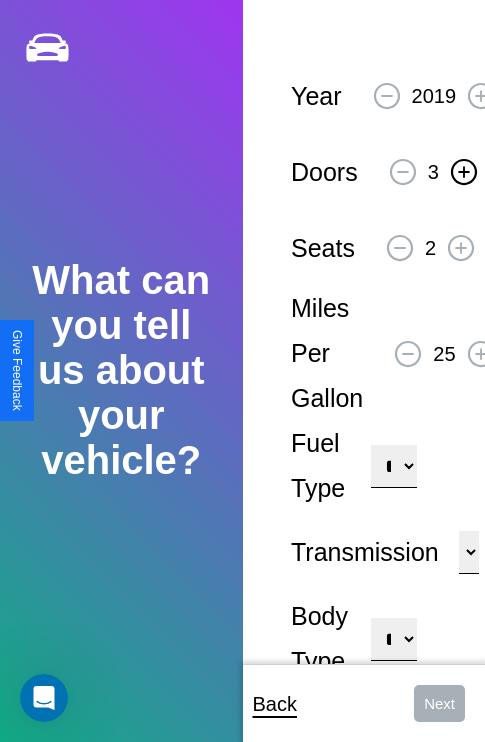 click 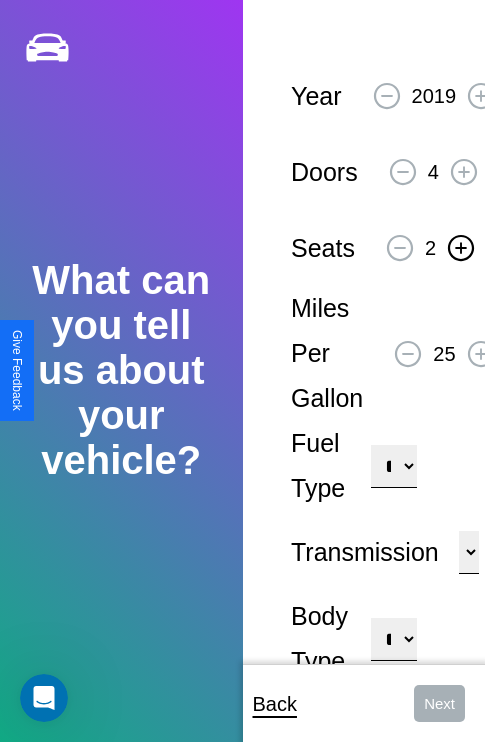click 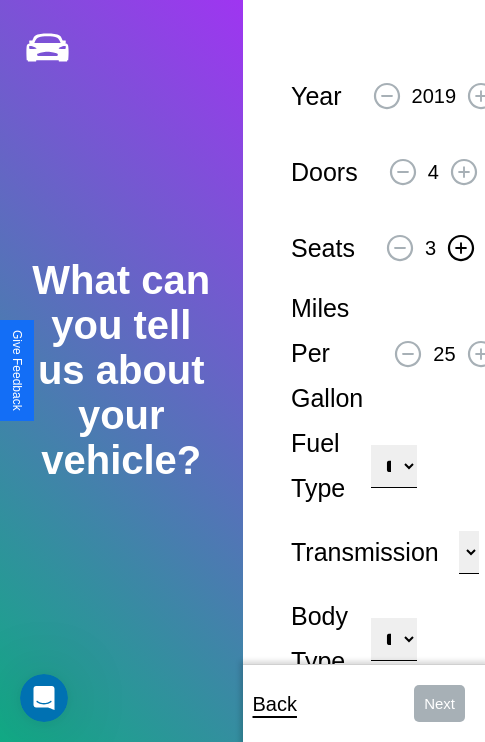 click 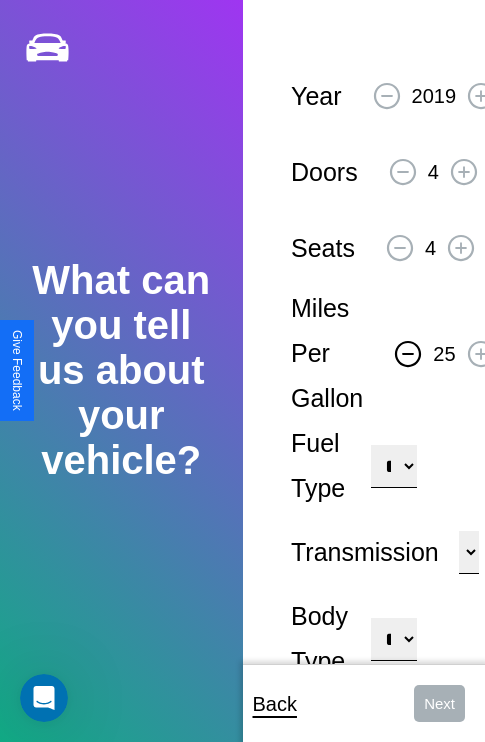 click 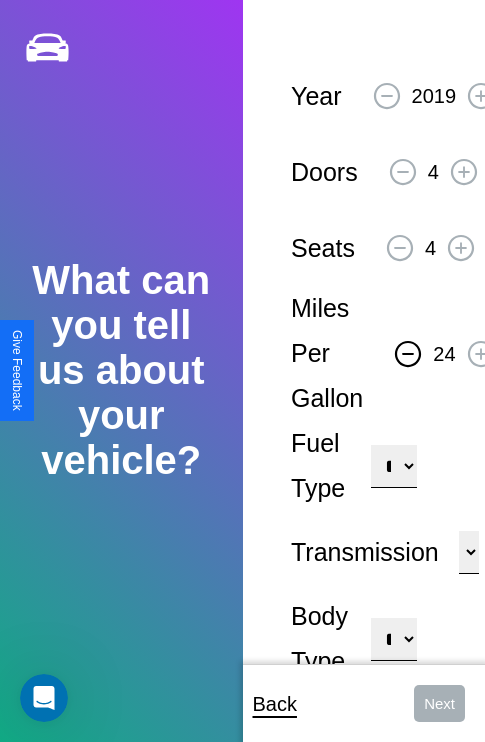 click 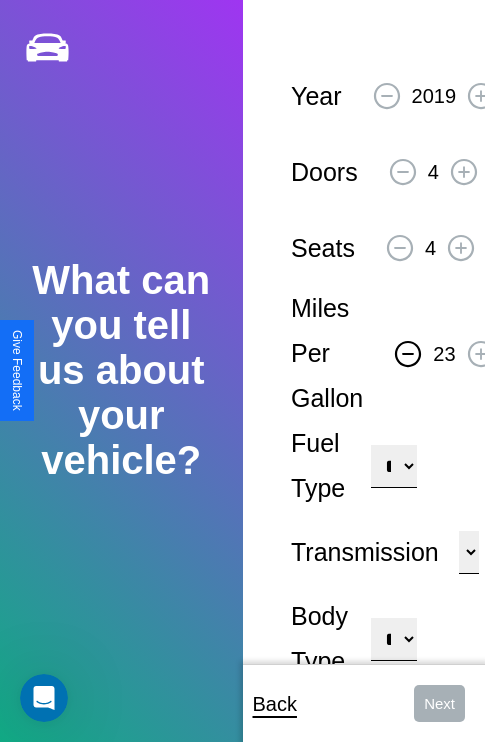 click 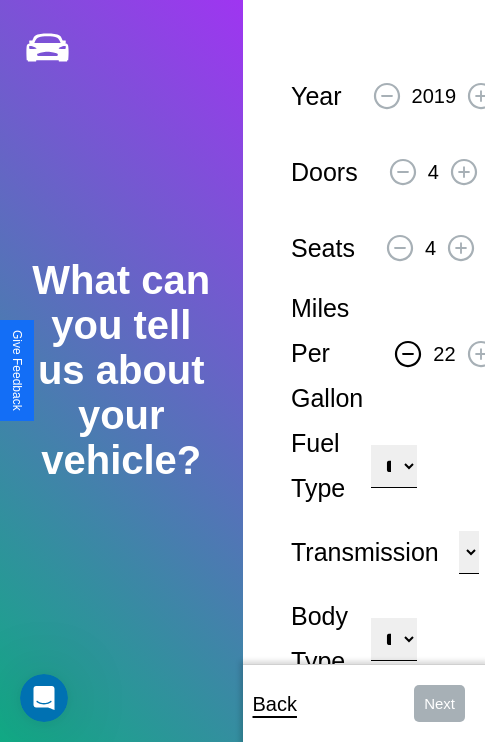 click 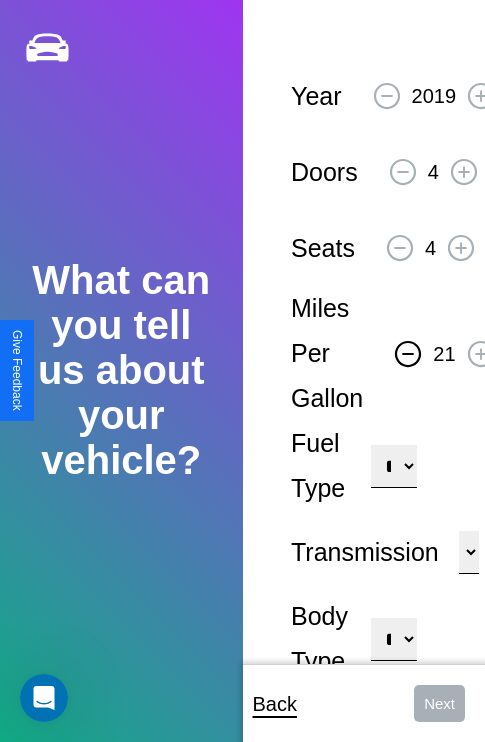 click 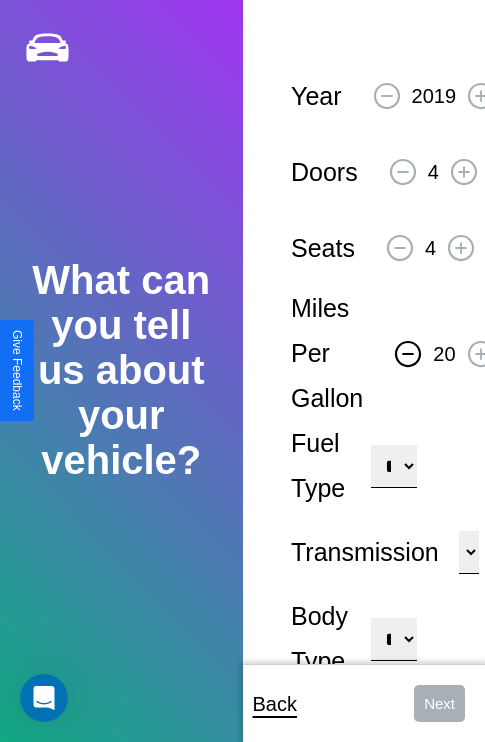 click 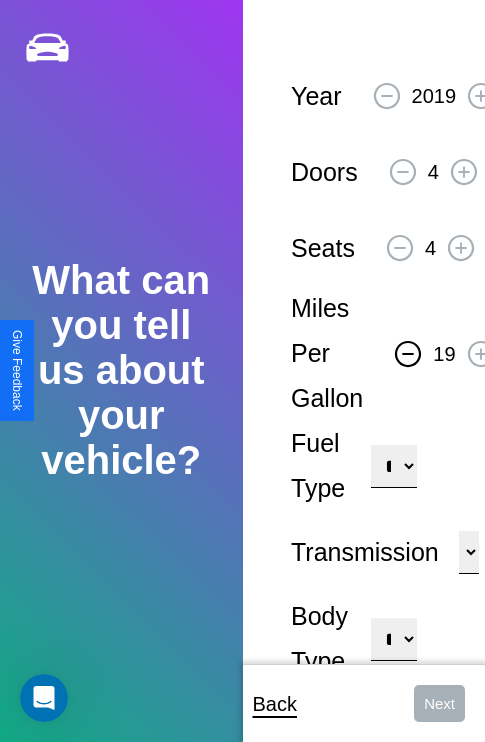 click 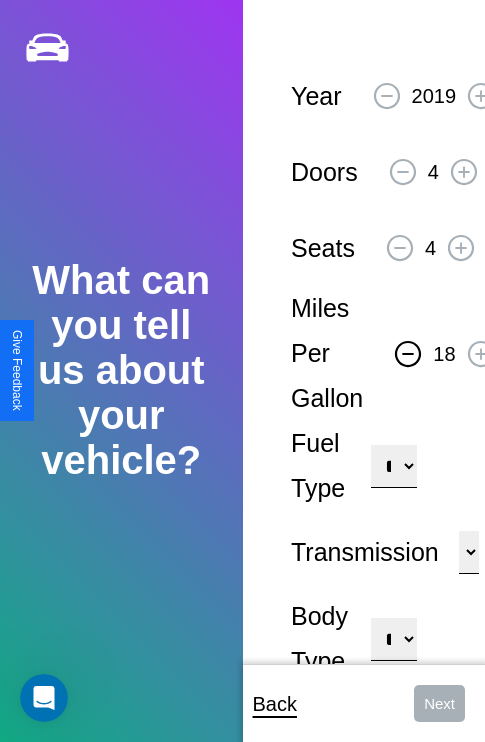 click on "**********" at bounding box center [393, 466] 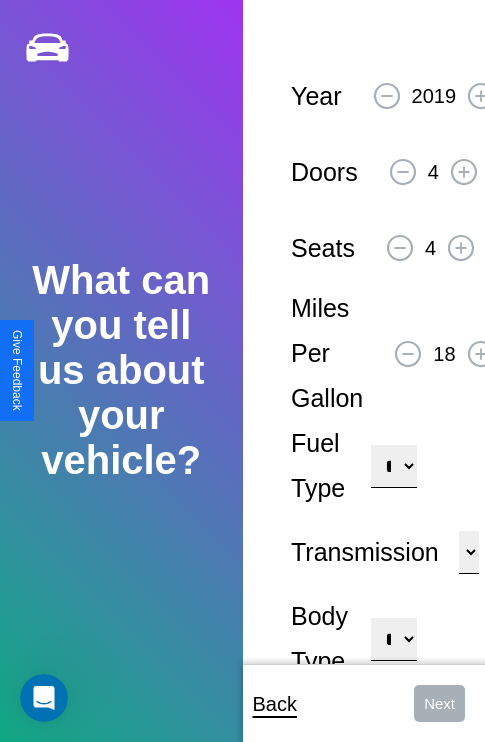 select on "********" 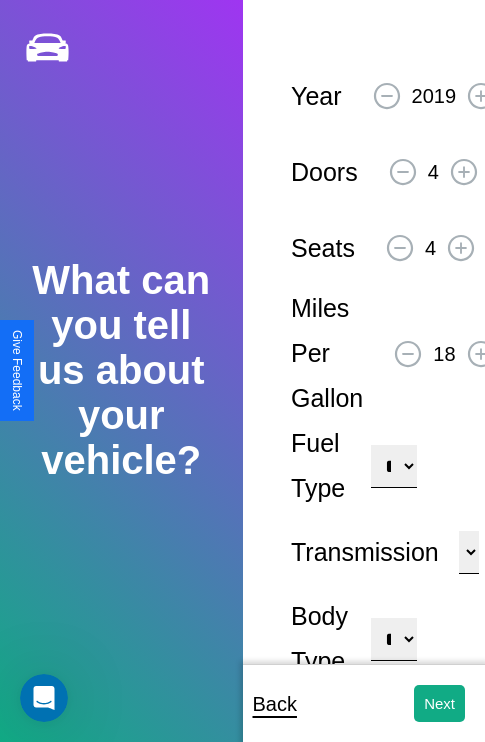 click on "**********" at bounding box center [393, 639] 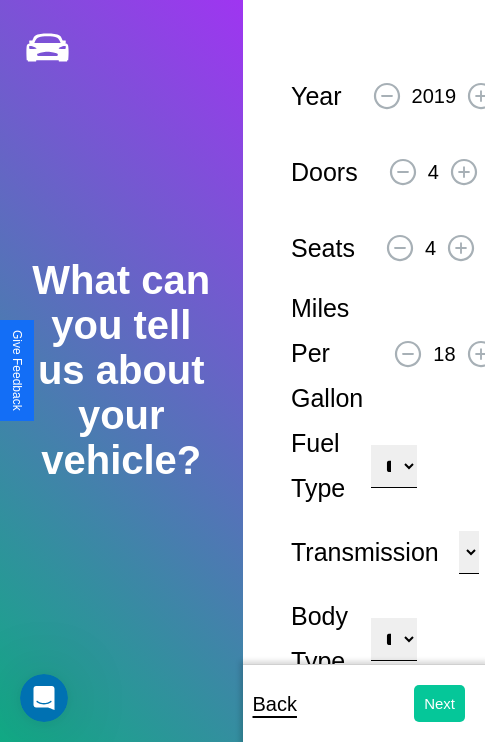 click on "Next" at bounding box center [439, 703] 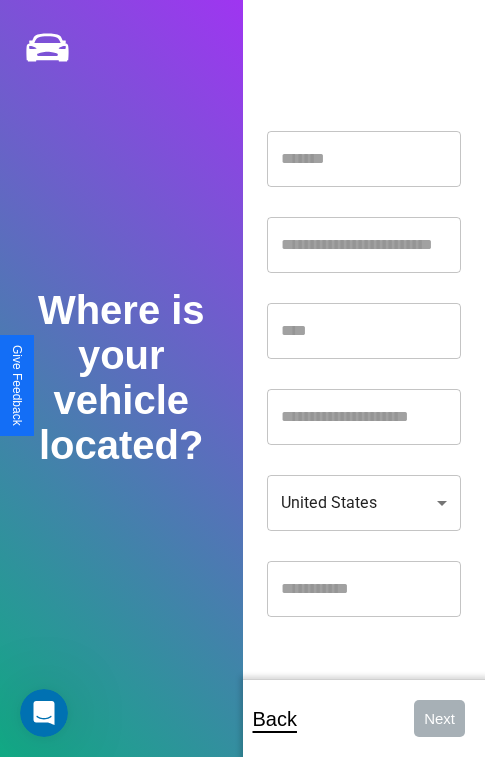 click at bounding box center (364, 159) 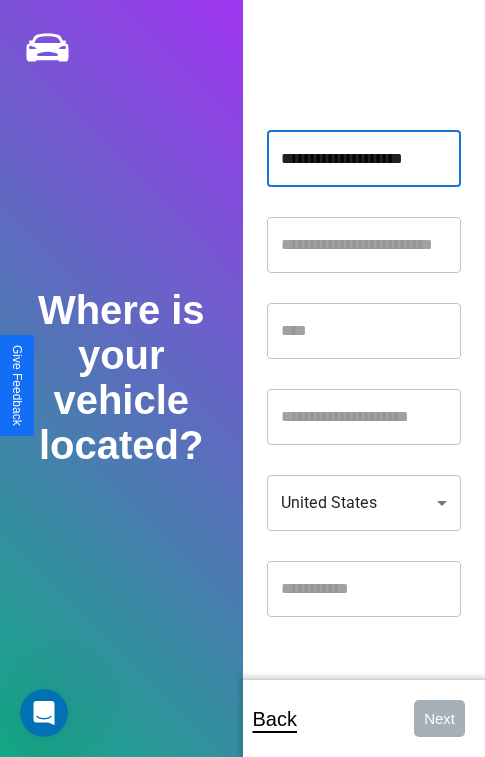 type on "**********" 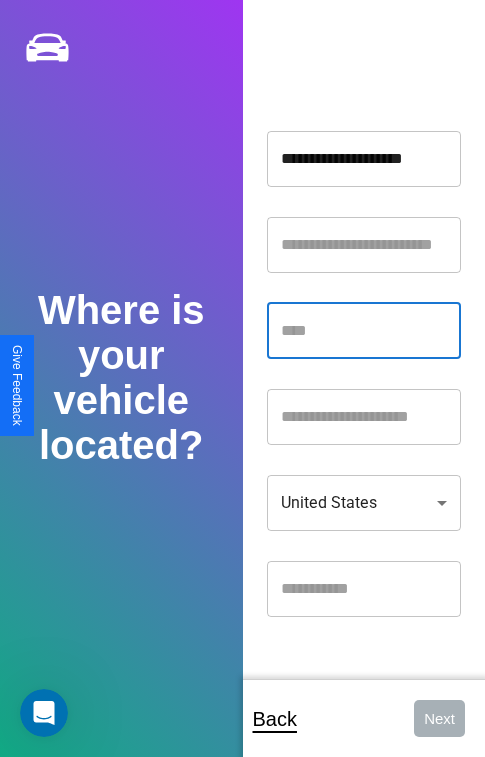 click at bounding box center [364, 331] 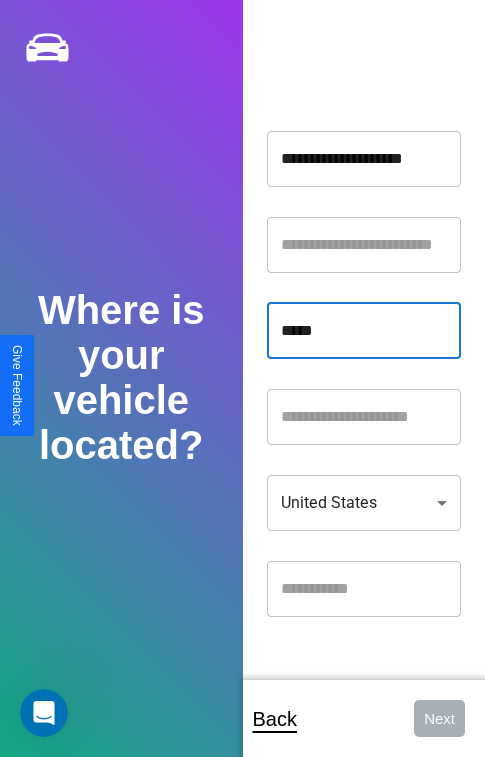 type on "*****" 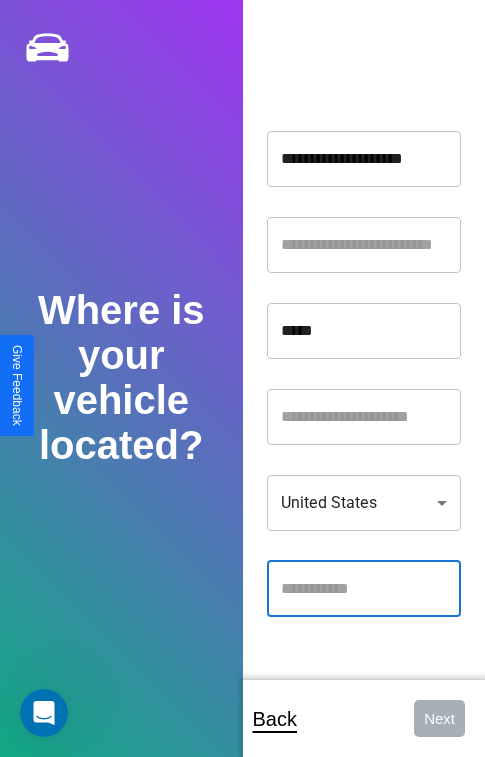 click at bounding box center [364, 589] 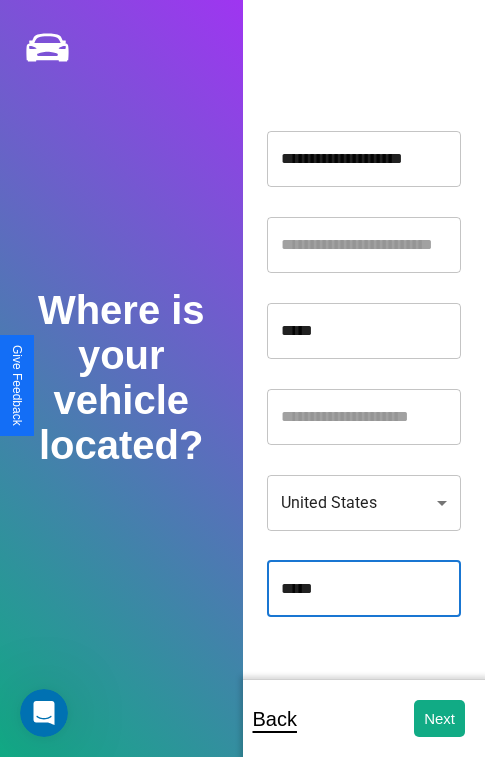 type on "*****" 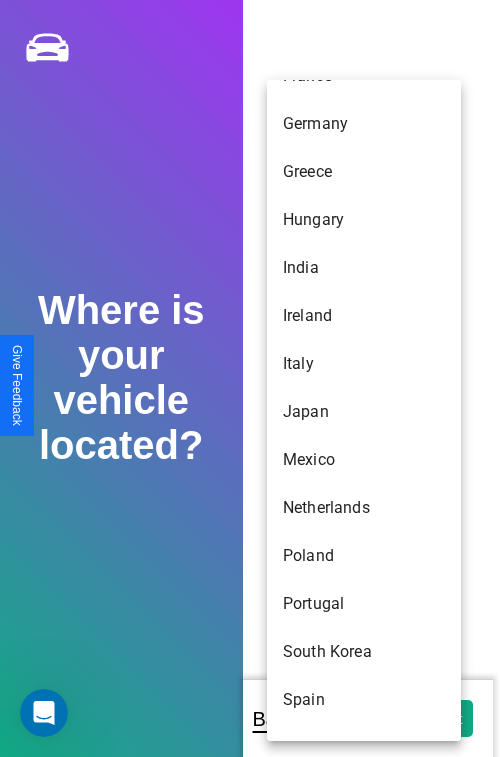 click on "France" at bounding box center [364, 76] 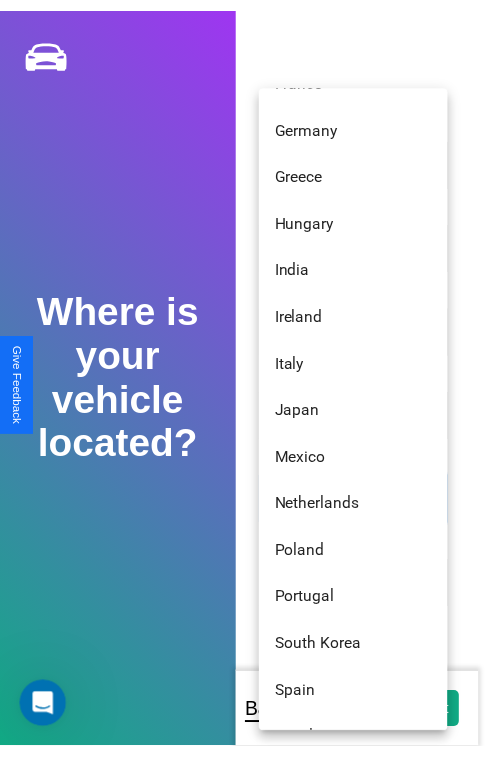 scroll, scrollTop: 296, scrollLeft: 0, axis: vertical 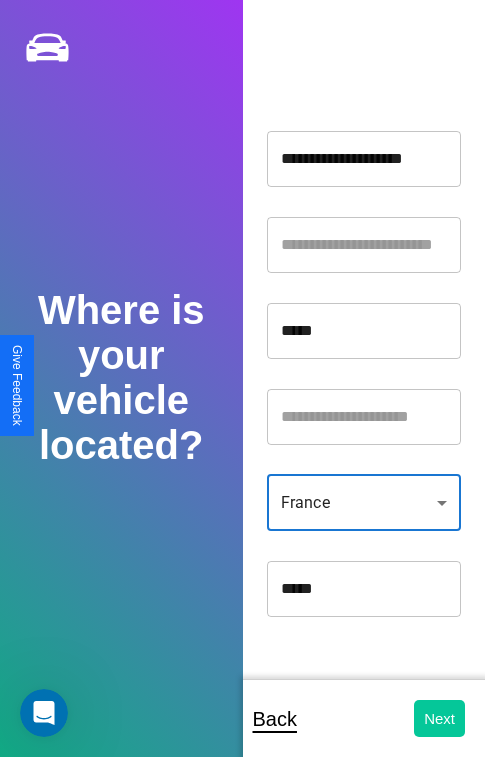 click on "Next" at bounding box center (439, 718) 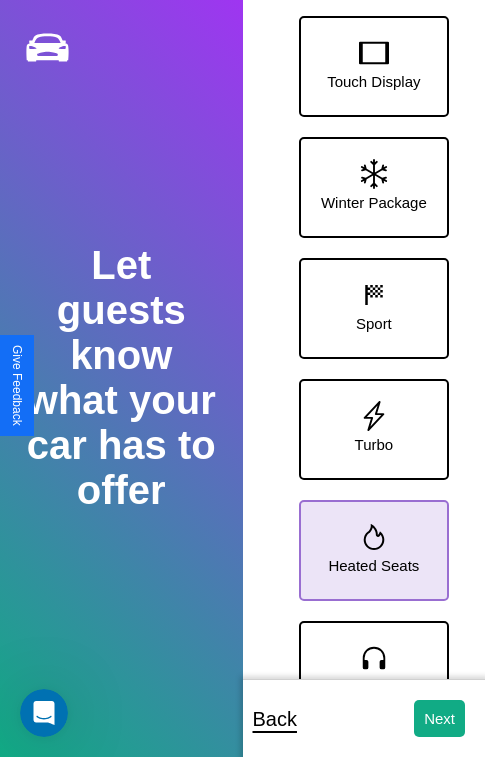 click 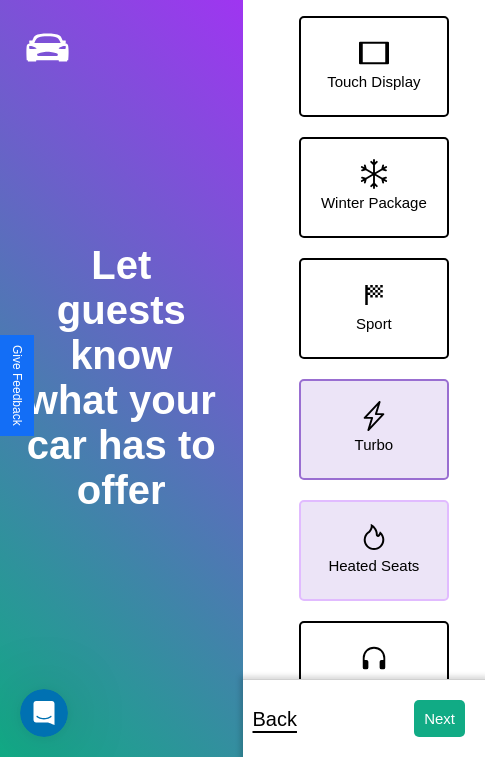 click 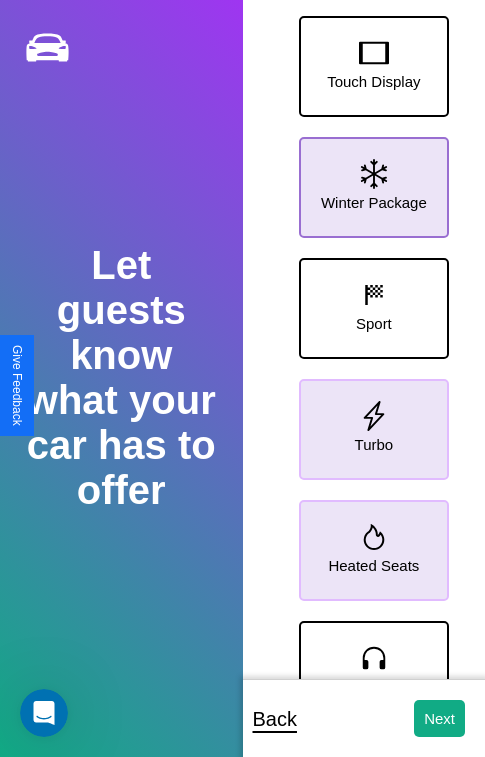 click 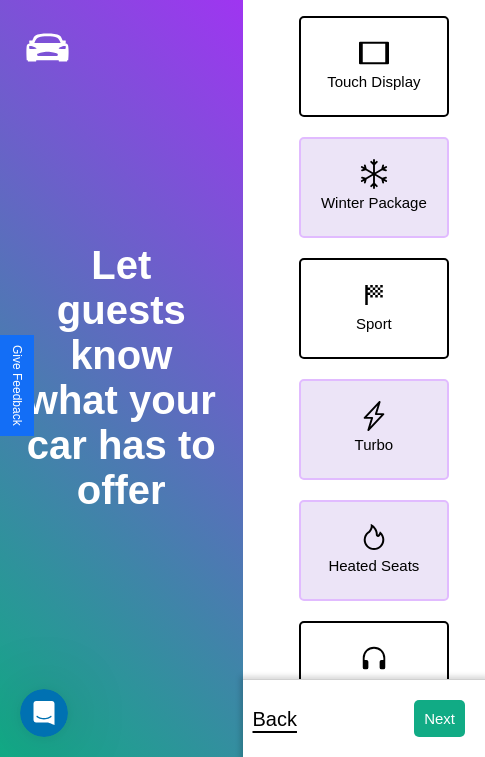 click 